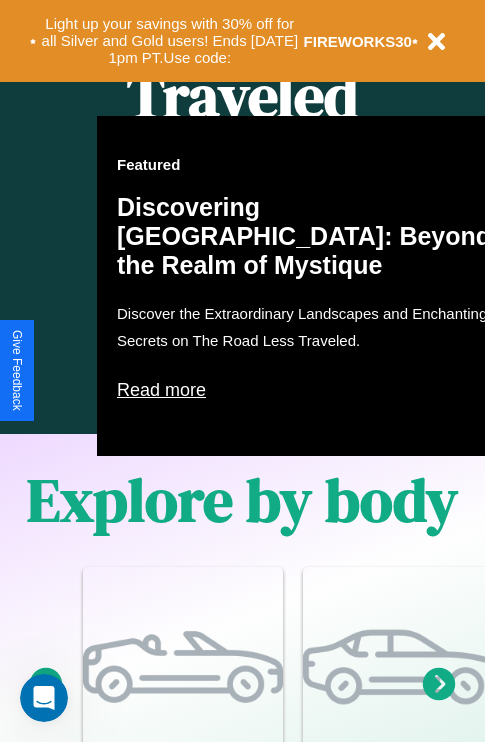 scroll, scrollTop: 1558, scrollLeft: 0, axis: vertical 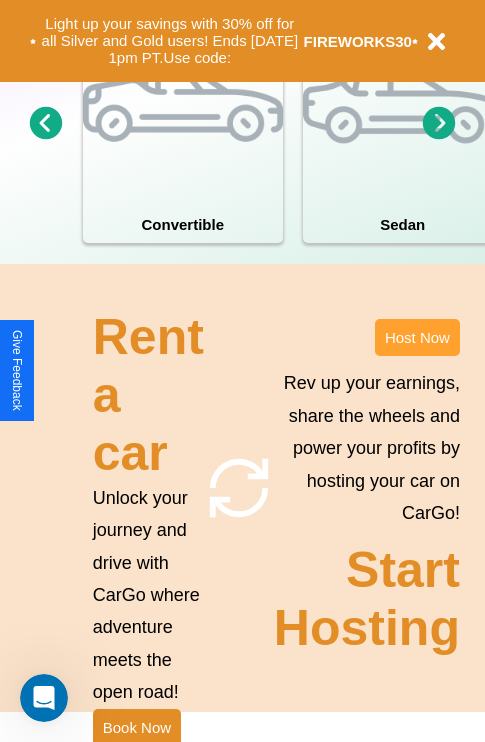 click on "Host Now" at bounding box center [417, 337] 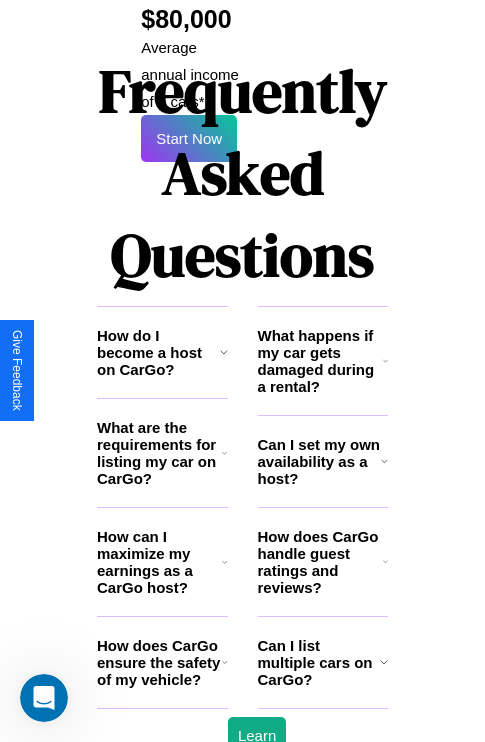 scroll, scrollTop: 3255, scrollLeft: 0, axis: vertical 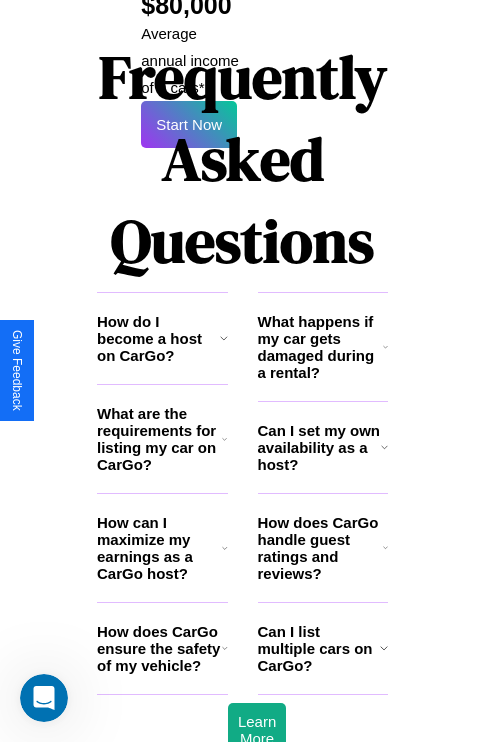 click 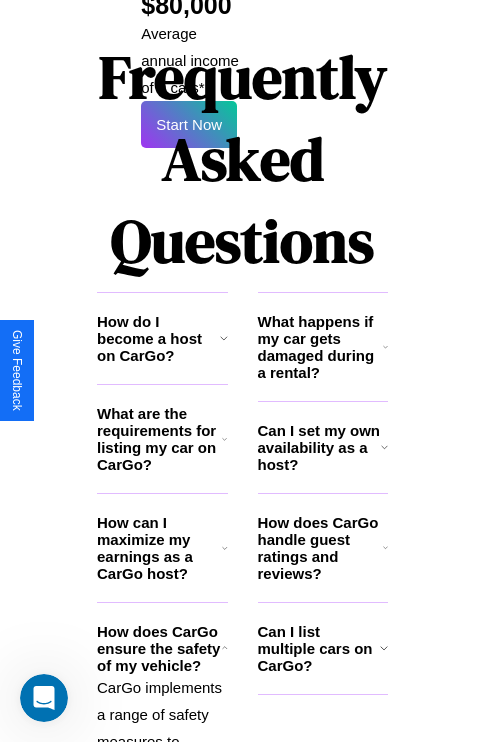 click 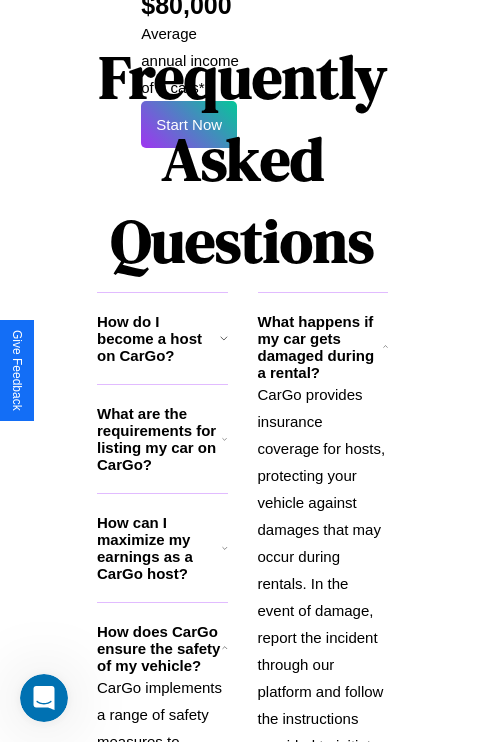 click on "CarGo implements a range of safety measures to protect your vehicle, including guest verification, comprehensive insurance coverage during rentals, and a security deposit system. Additionally, we encourage hosts to review guests' profiles and ratings before accepting booking requests." at bounding box center (162, 917) 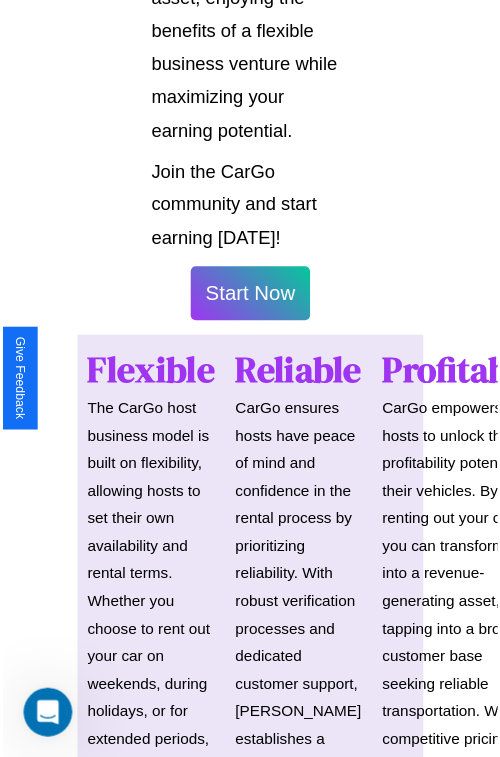 scroll, scrollTop: 1417, scrollLeft: 0, axis: vertical 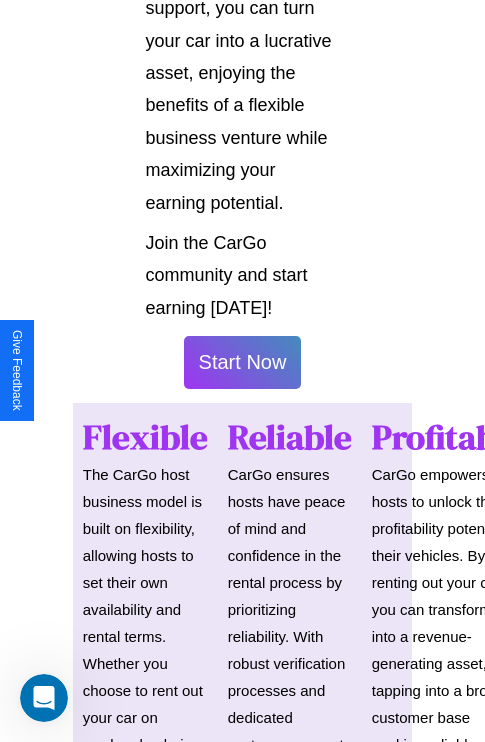 click on "Start Now" at bounding box center [243, 362] 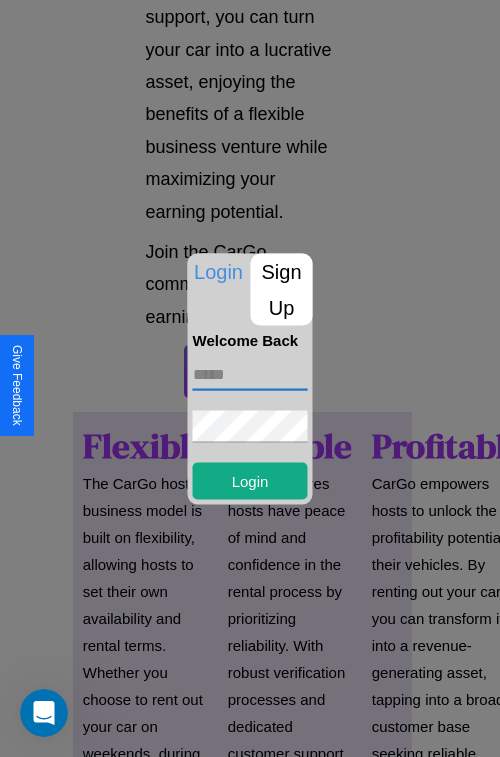 click at bounding box center [250, 374] 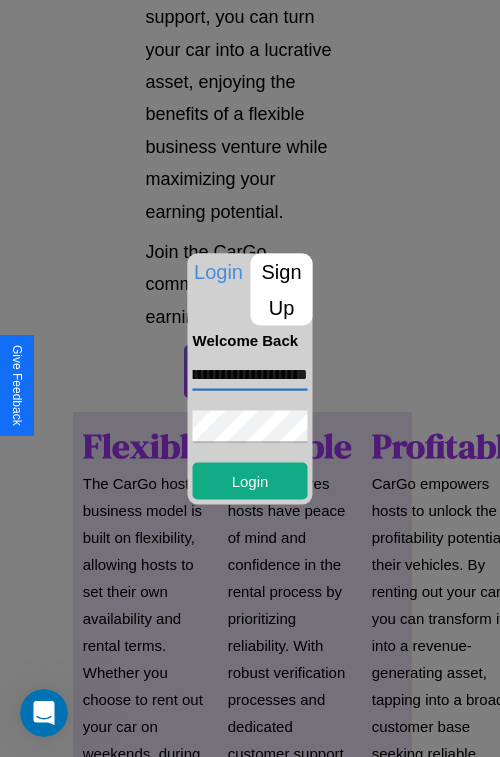 scroll, scrollTop: 0, scrollLeft: 89, axis: horizontal 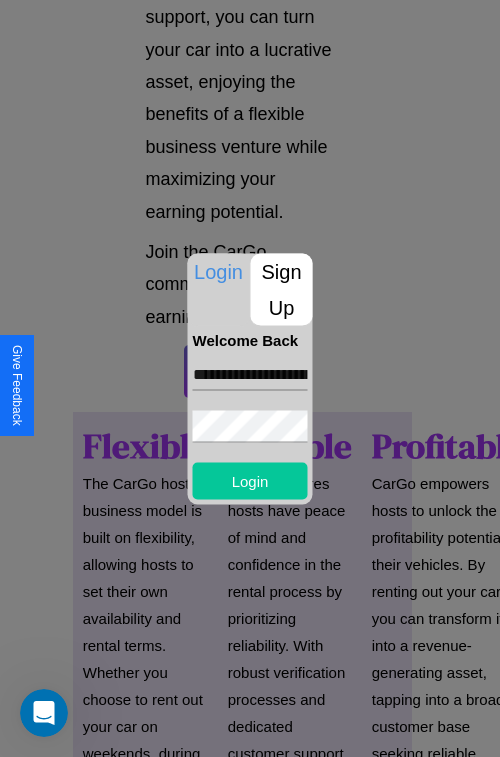 click on "Login" at bounding box center (250, 480) 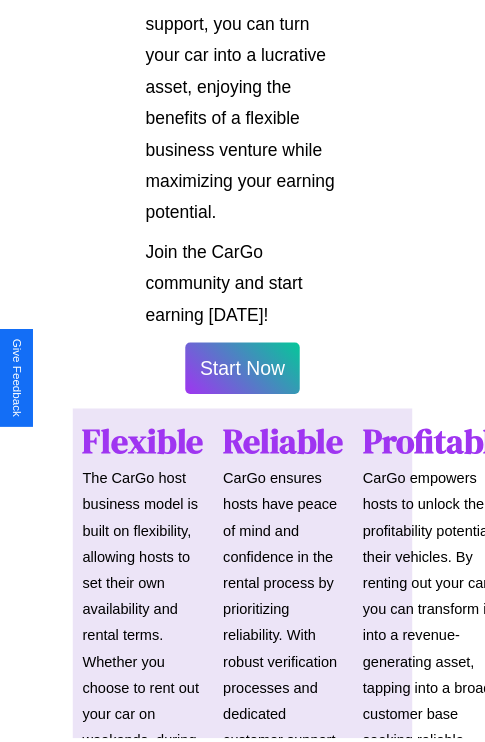 scroll, scrollTop: 1419, scrollLeft: 0, axis: vertical 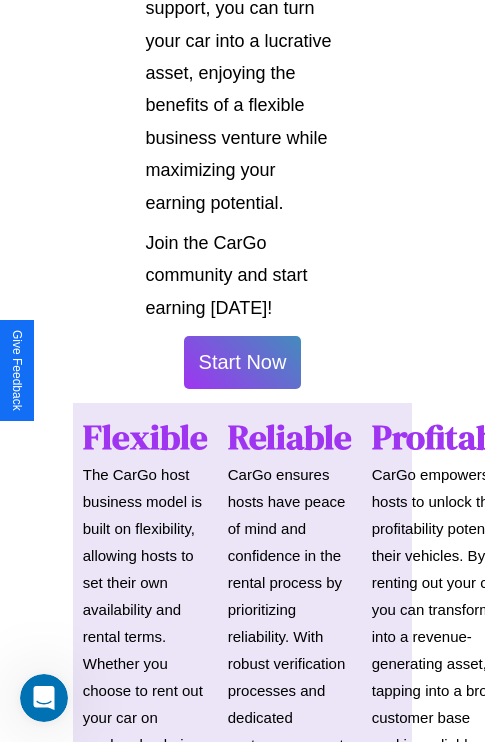 click on "Start Now" at bounding box center [243, 362] 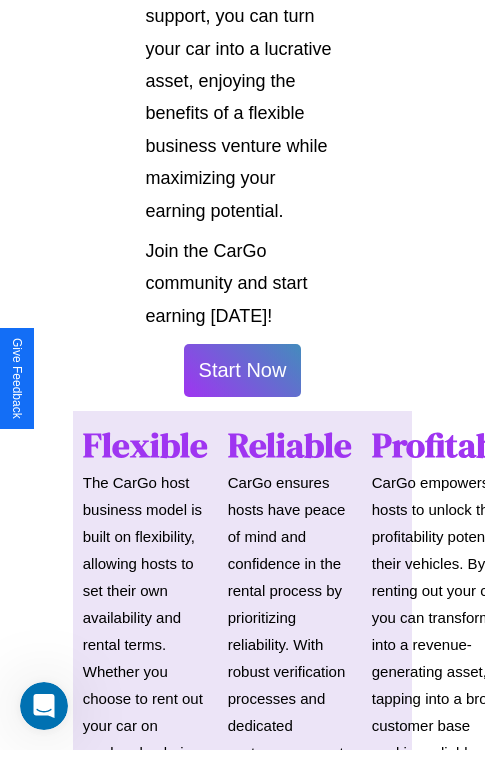 scroll, scrollTop: 0, scrollLeft: 0, axis: both 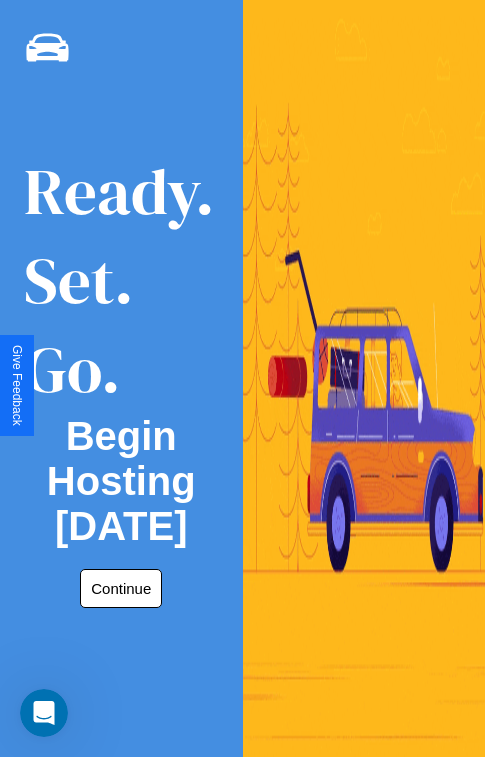 click on "Continue" at bounding box center (121, 588) 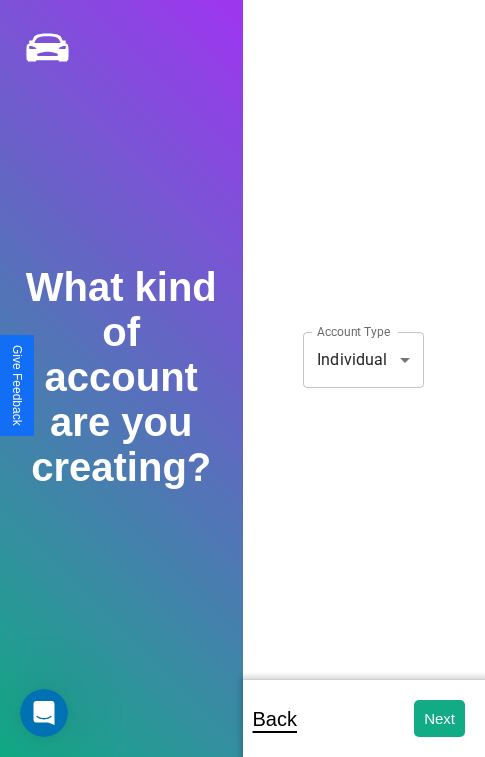 click on "**********" at bounding box center (242, 392) 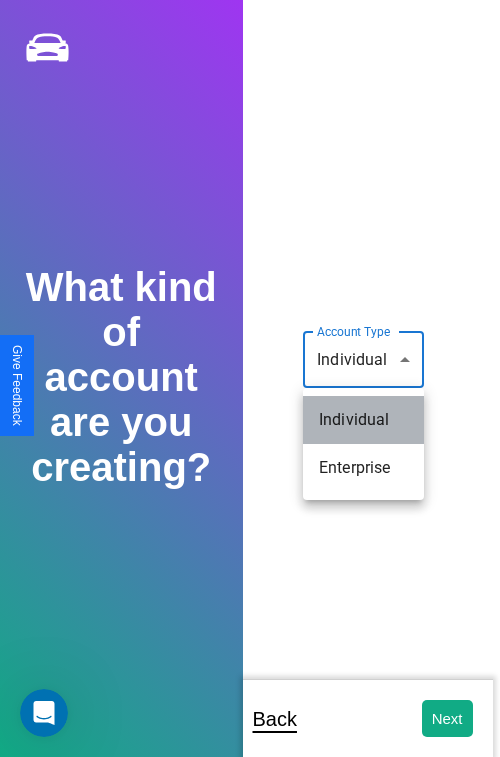 click on "Individual" at bounding box center [363, 420] 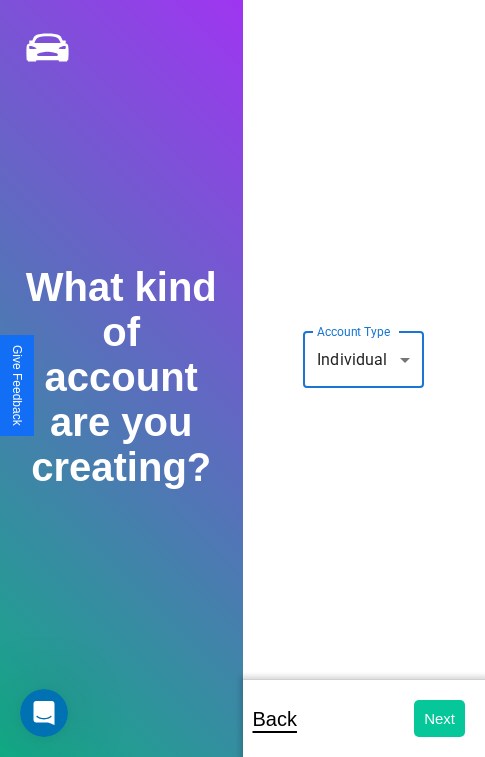 click on "Next" at bounding box center [439, 718] 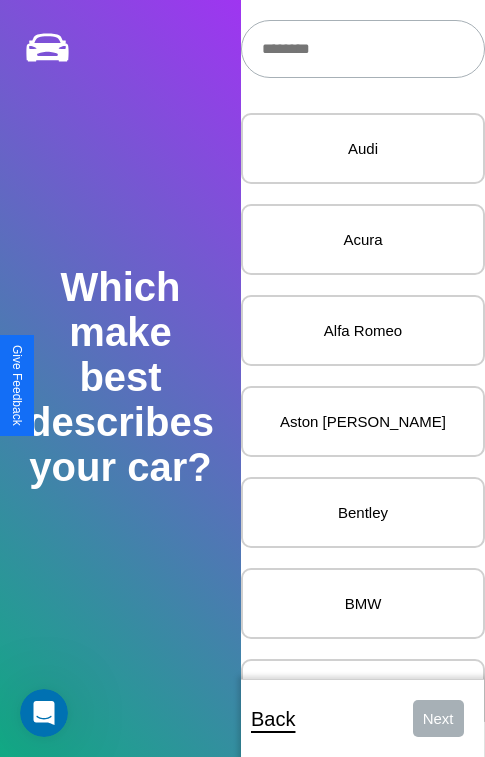 scroll, scrollTop: 24, scrollLeft: 0, axis: vertical 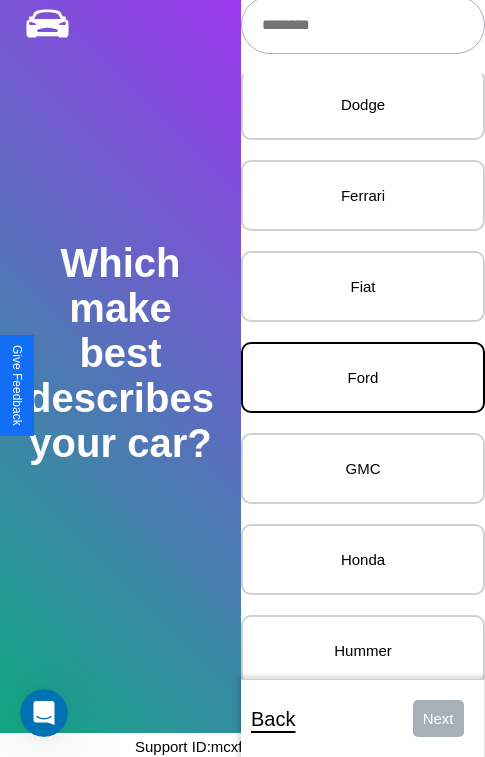 click on "Ford" at bounding box center [363, 377] 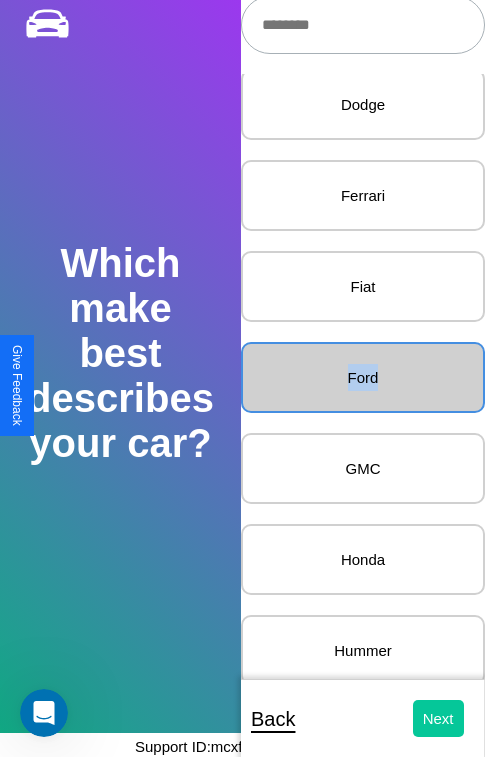 click on "Next" at bounding box center [438, 718] 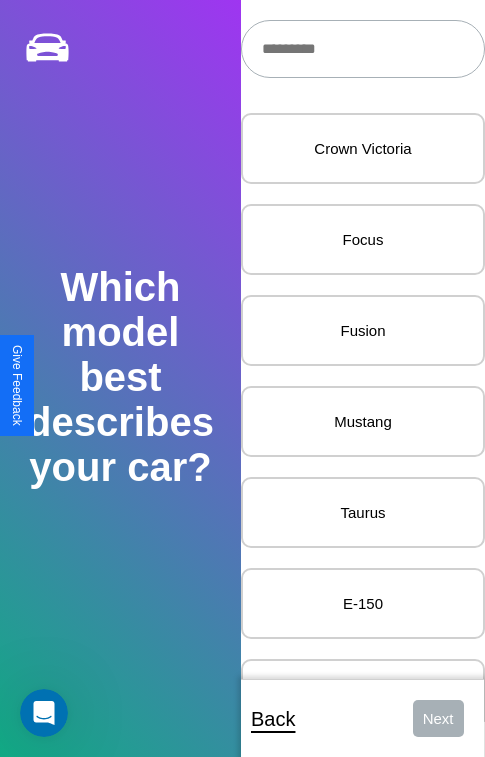 scroll, scrollTop: 24, scrollLeft: 0, axis: vertical 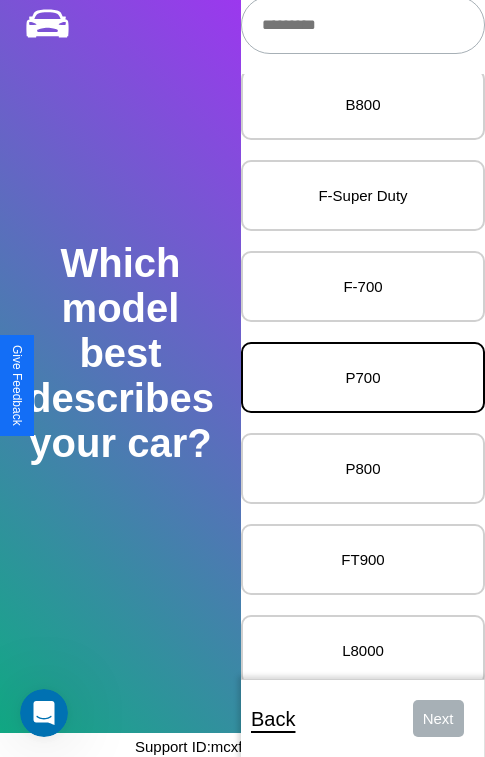 click on "P700" at bounding box center [363, 377] 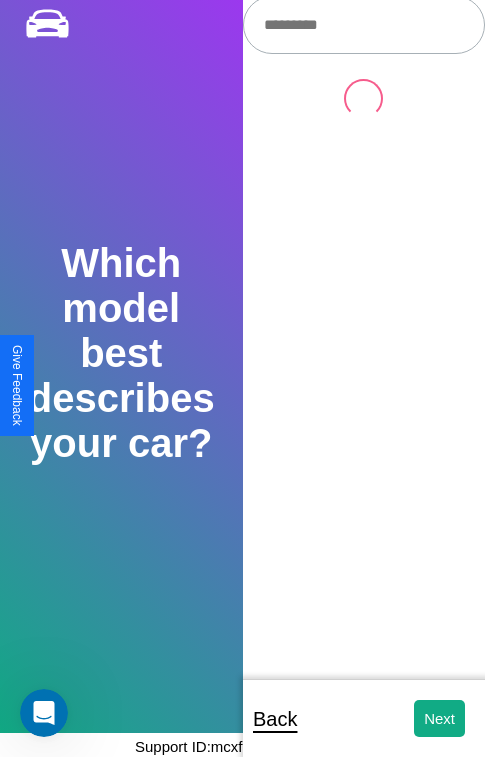 scroll, scrollTop: 0, scrollLeft: 0, axis: both 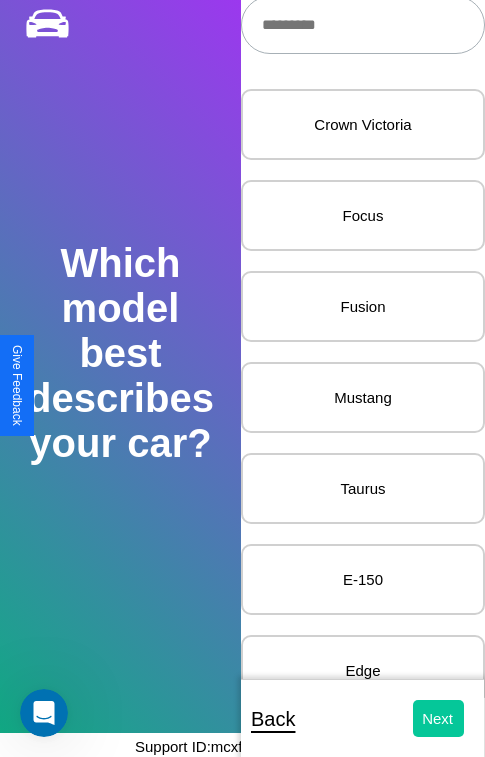 click on "Next" at bounding box center (438, 718) 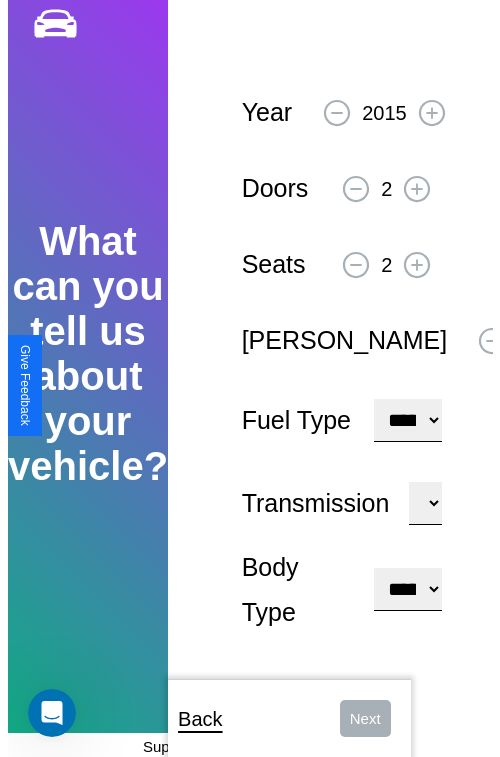 scroll, scrollTop: 0, scrollLeft: 0, axis: both 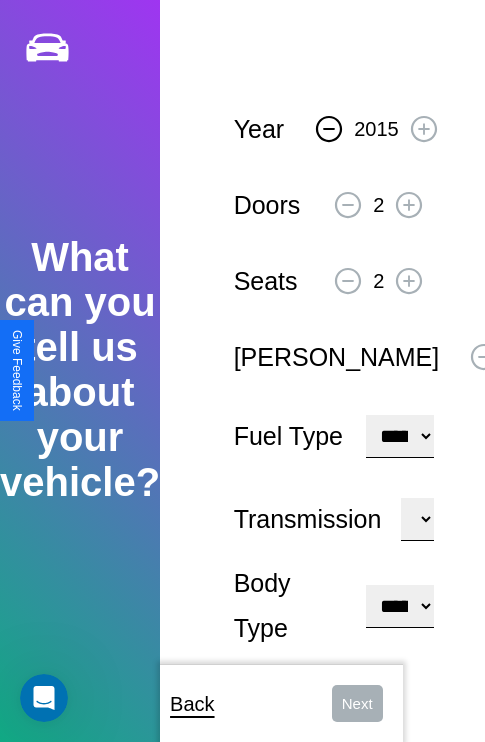 click 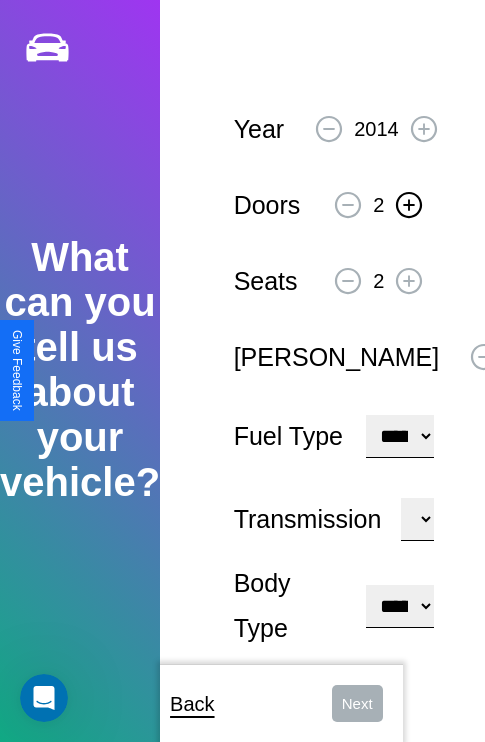 click 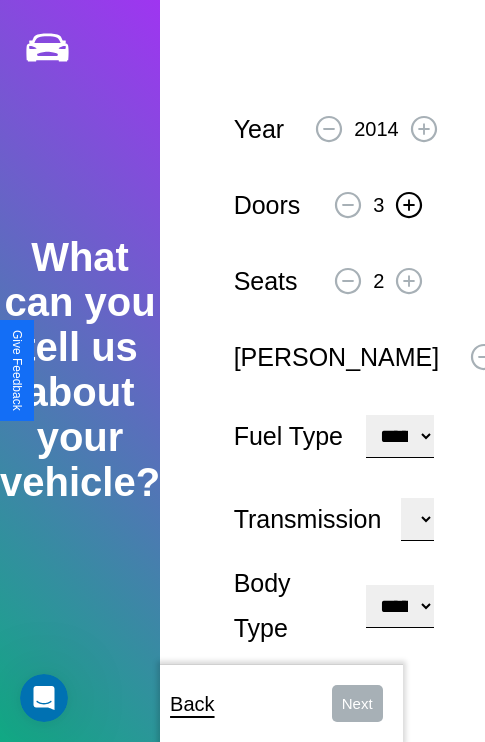 click 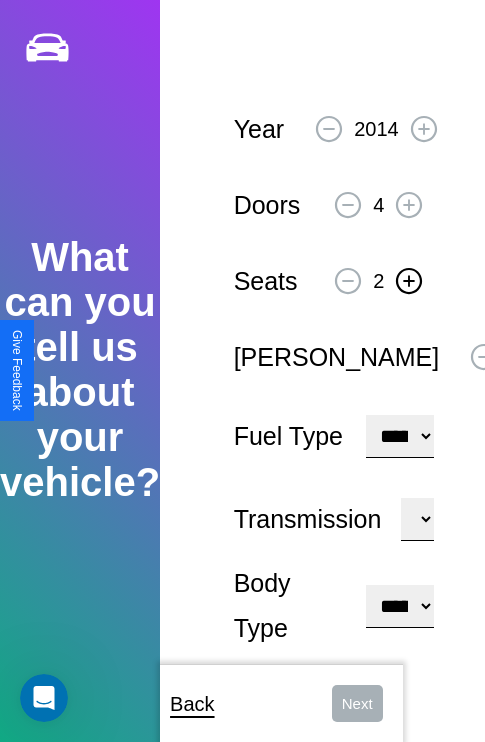 click 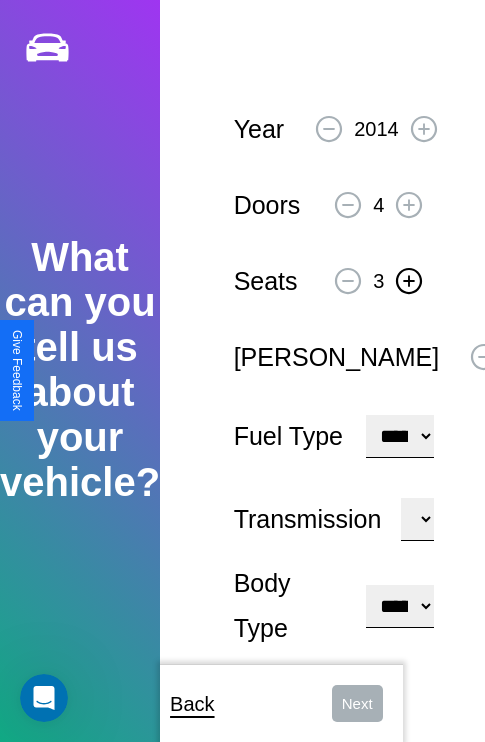 click 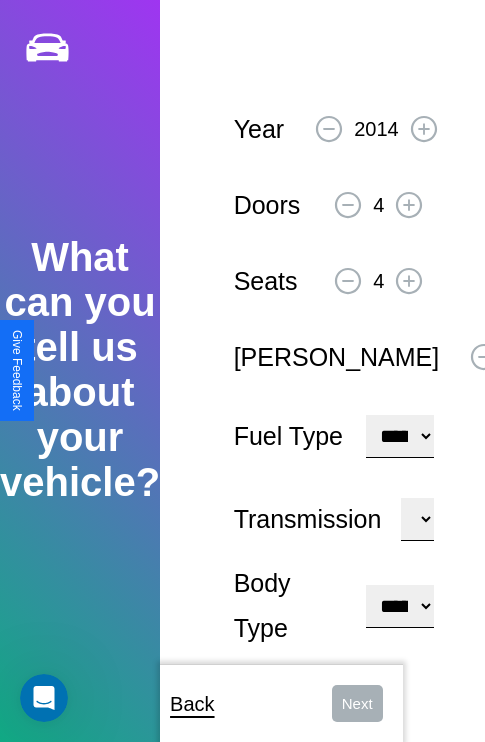 click 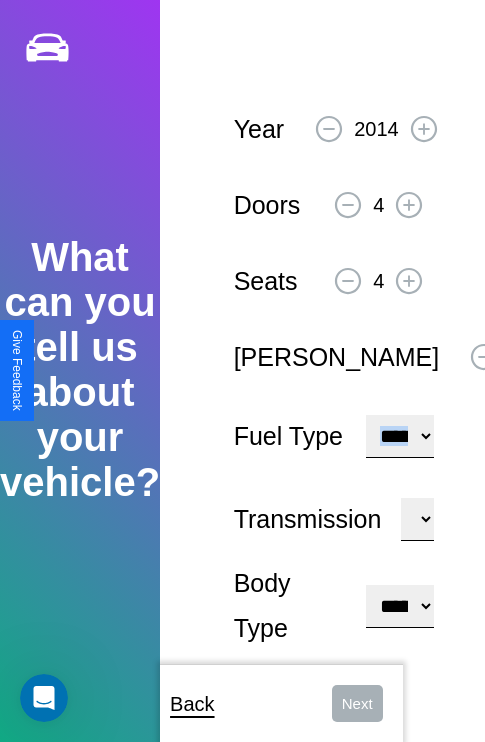click on "**********" at bounding box center (400, 436) 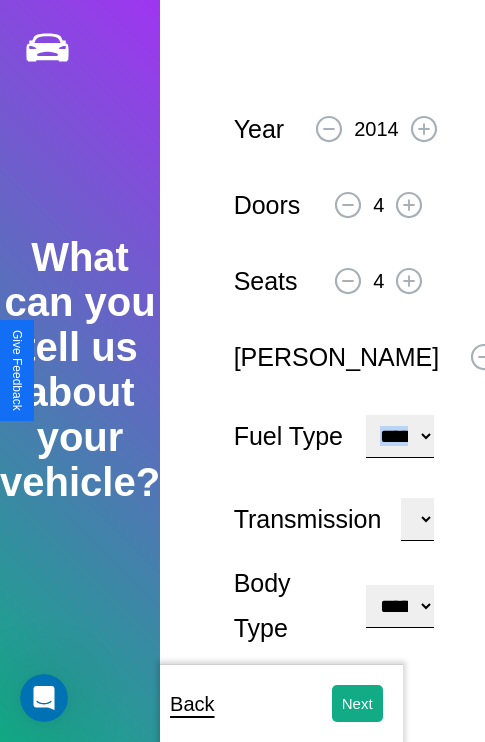 click on "**********" at bounding box center (400, 606) 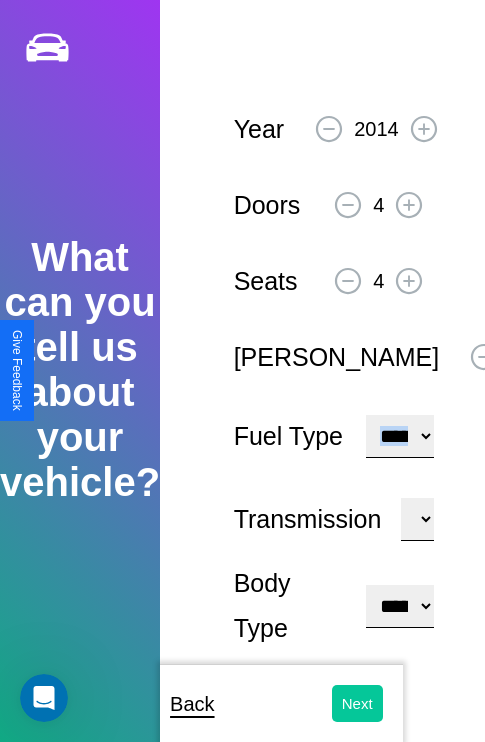 click on "Next" at bounding box center (357, 703) 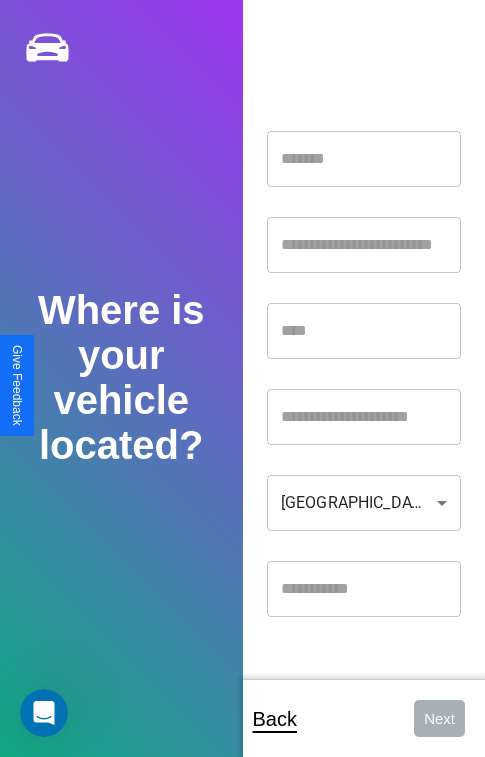 click at bounding box center (364, 159) 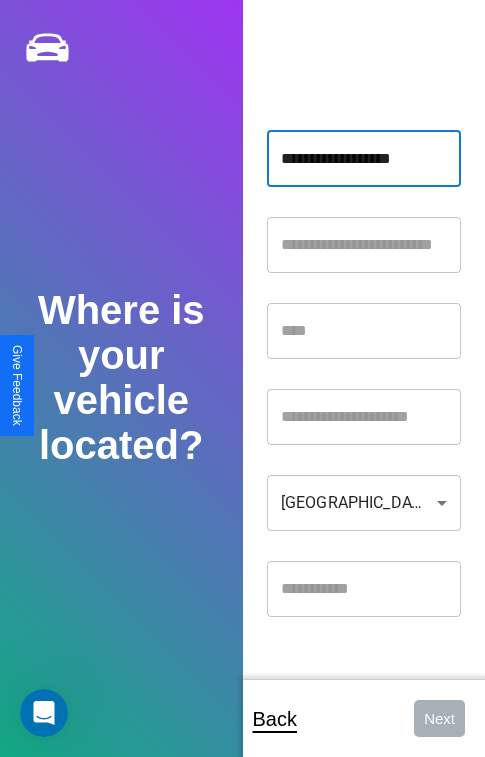 type on "**********" 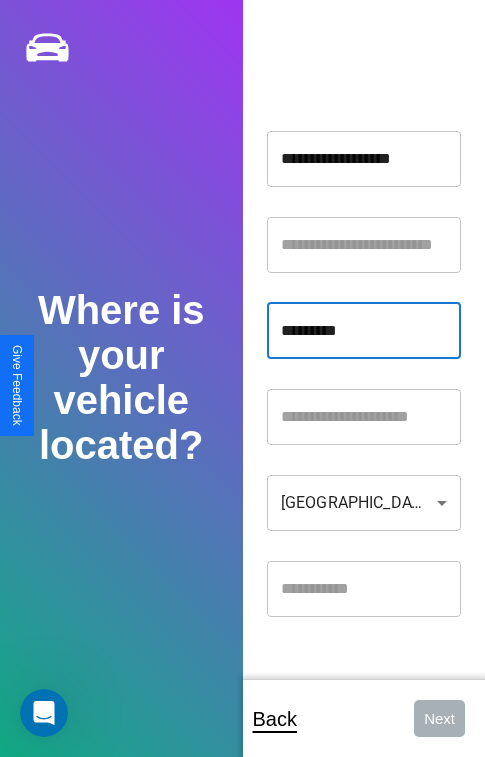 type on "*********" 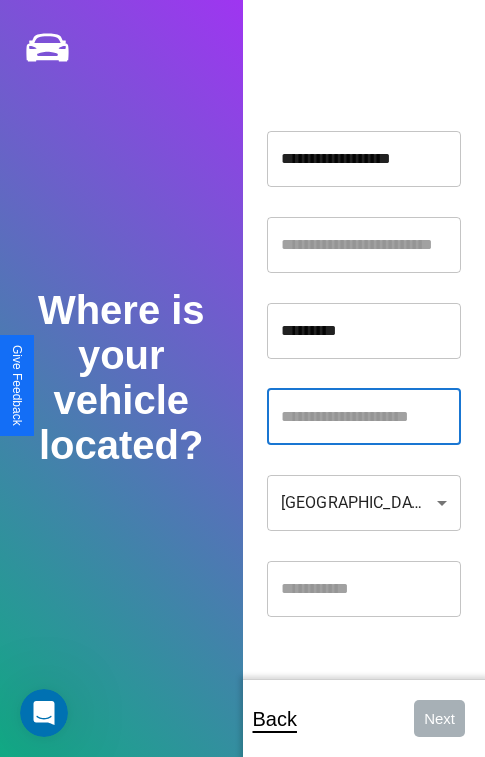 click at bounding box center [364, 417] 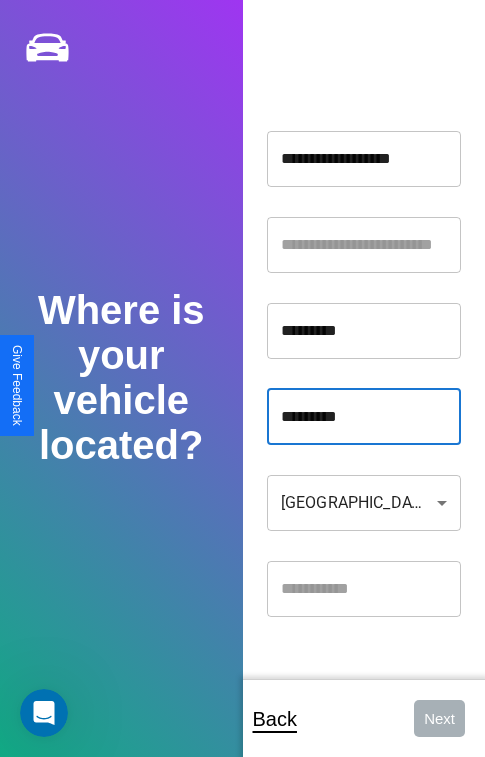 type on "*********" 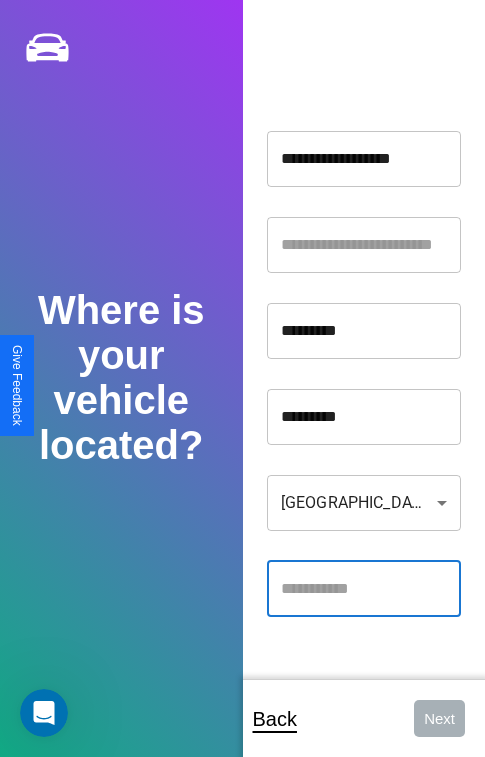 click at bounding box center [364, 589] 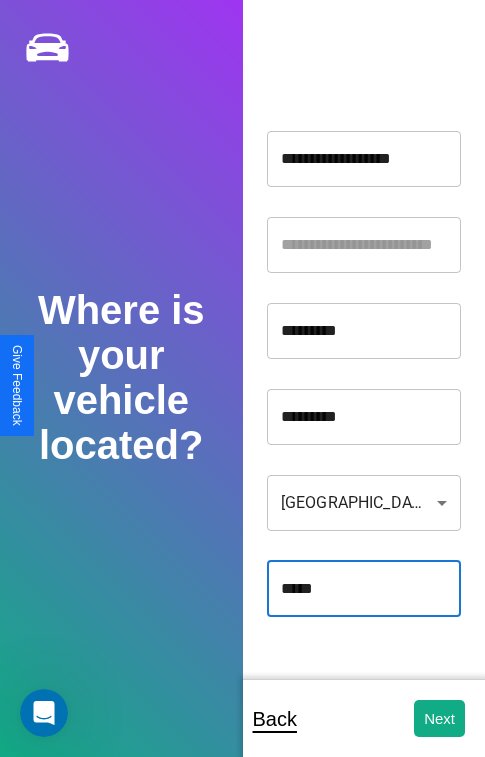 type on "*****" 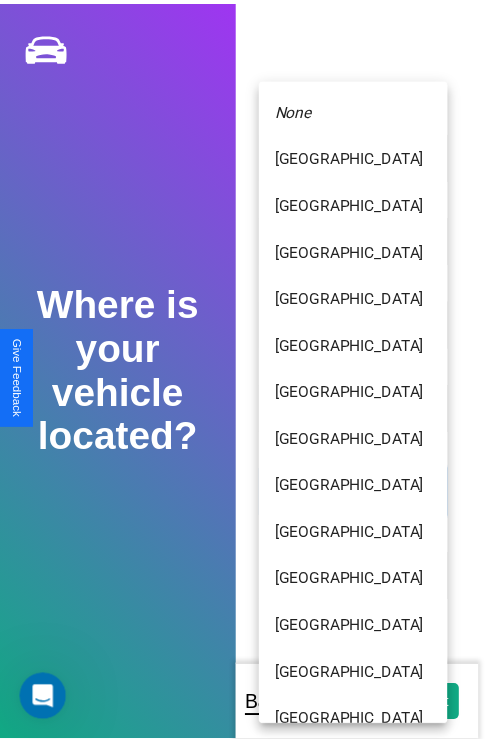 scroll, scrollTop: 459, scrollLeft: 0, axis: vertical 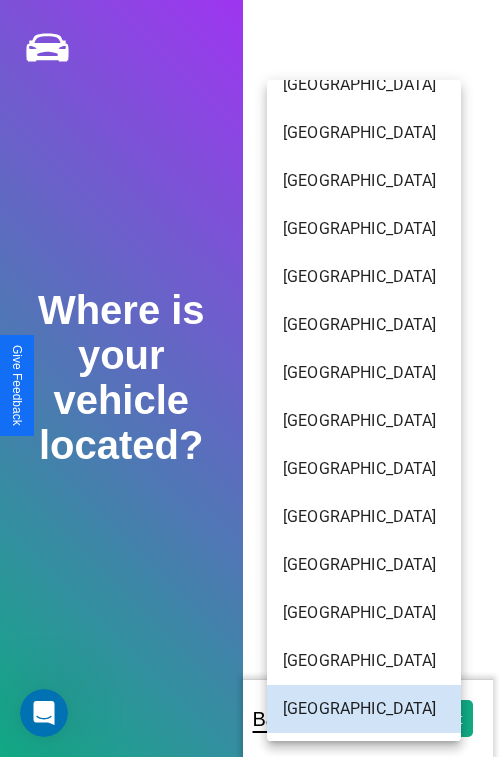 click on "[GEOGRAPHIC_DATA]" at bounding box center (364, 133) 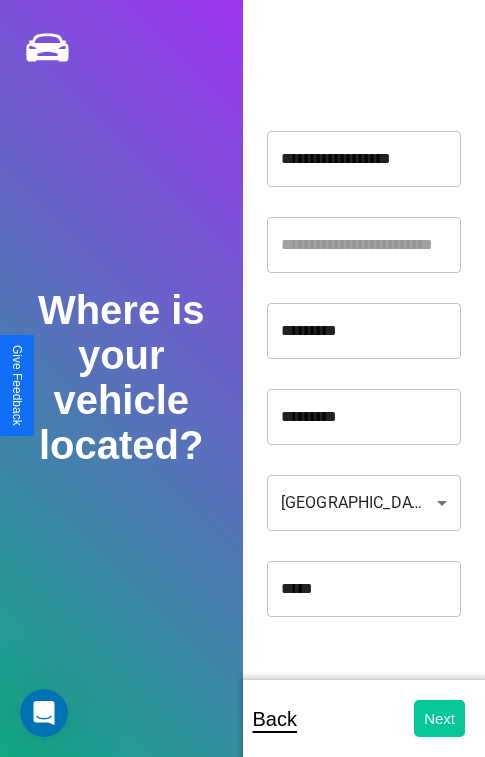 click on "Next" at bounding box center (439, 718) 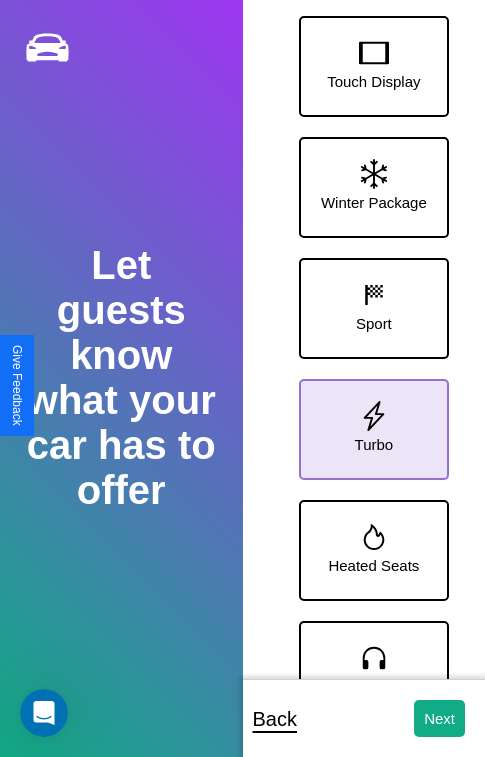 click 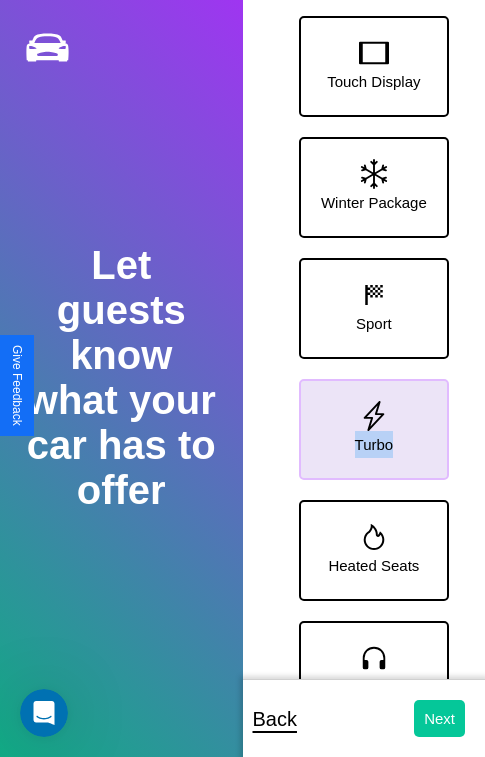 click on "Next" at bounding box center (439, 718) 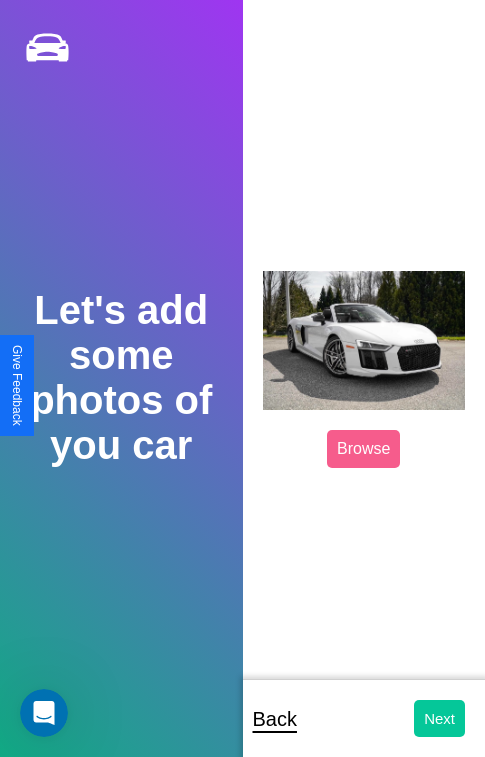 click on "Next" at bounding box center [439, 718] 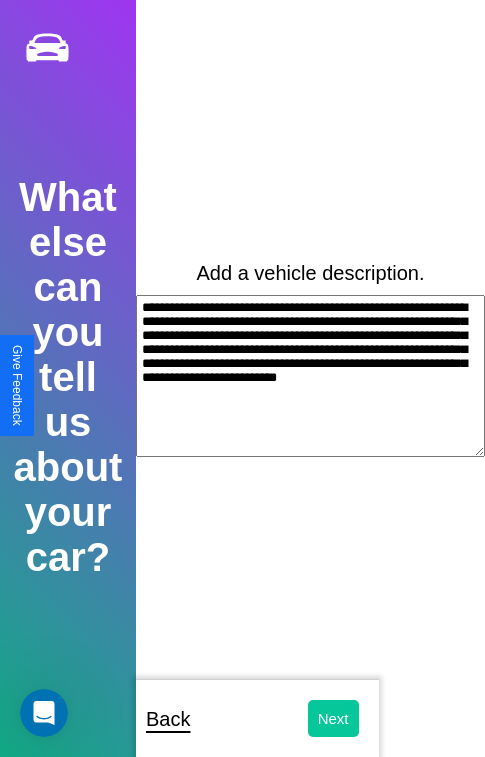 type on "**********" 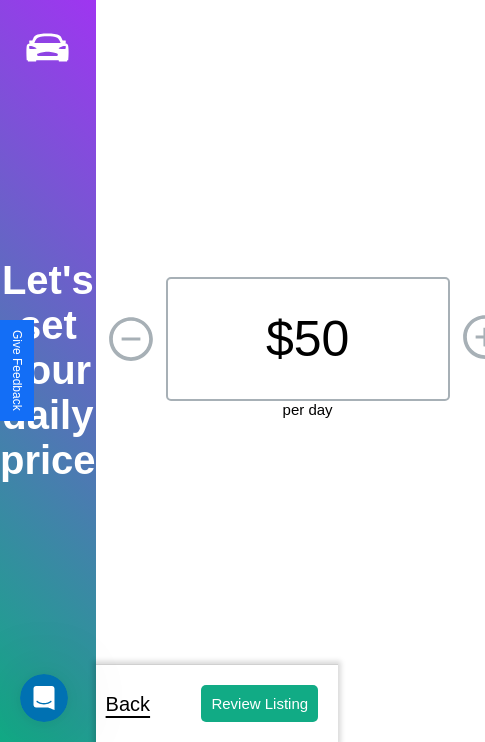 click on "$ 50" at bounding box center [308, 339] 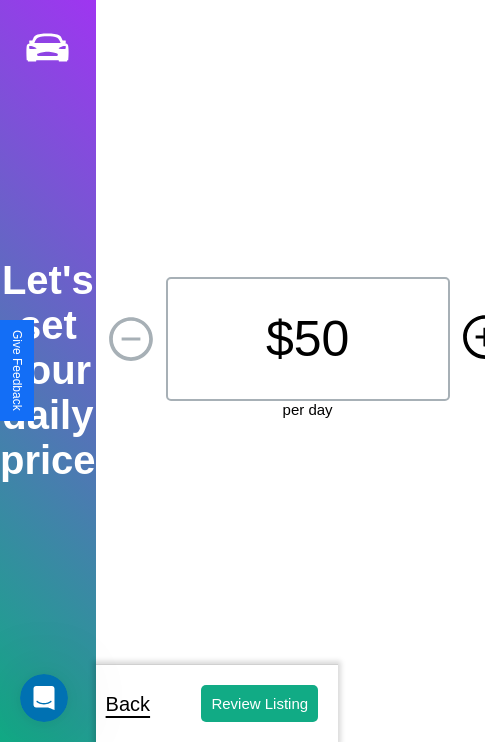 click 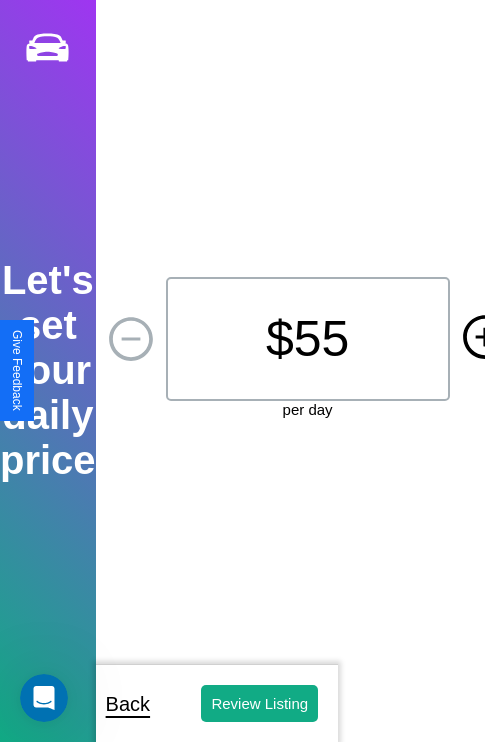 click 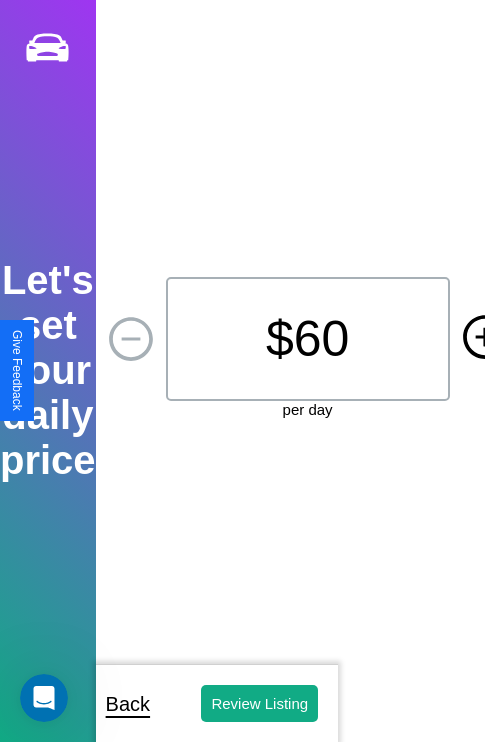 click 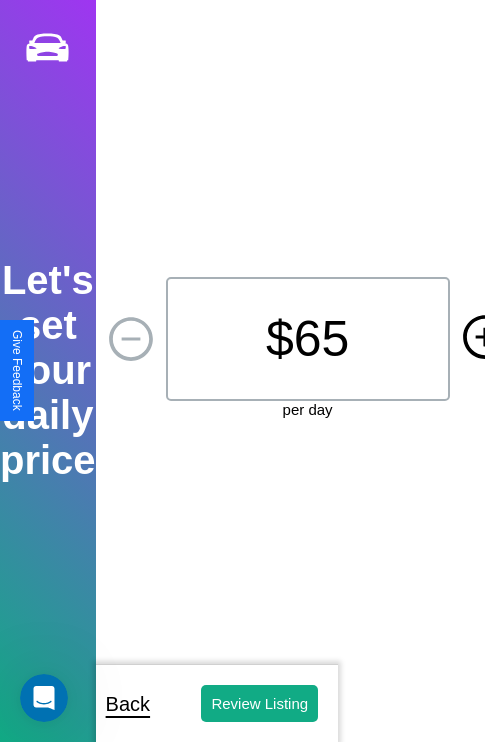 click 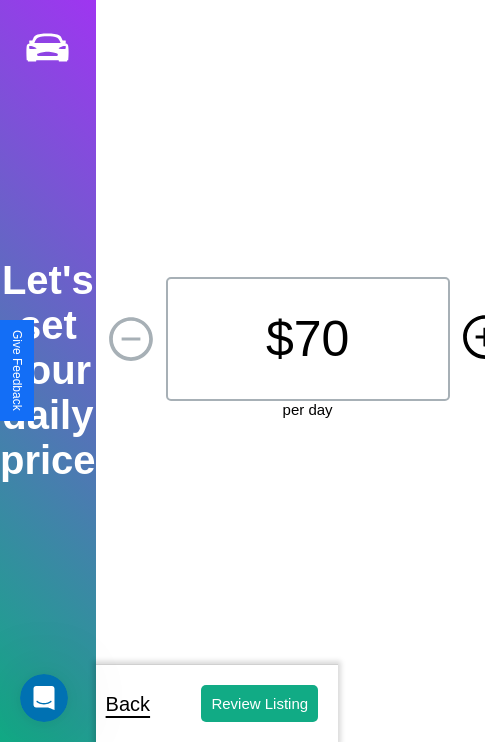 click 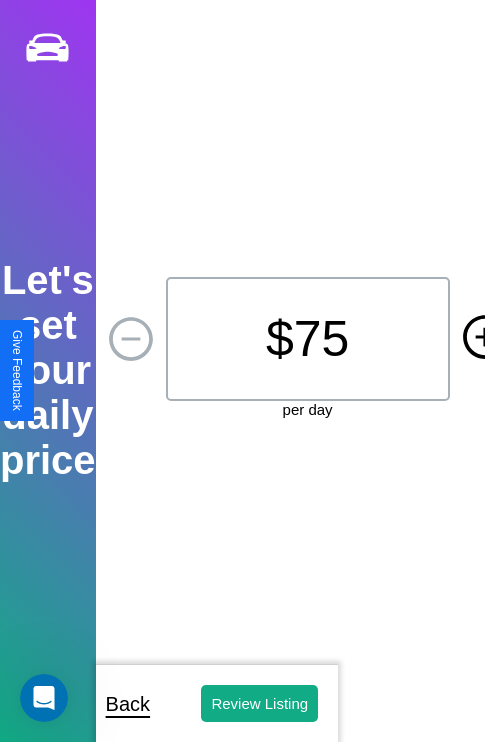 click 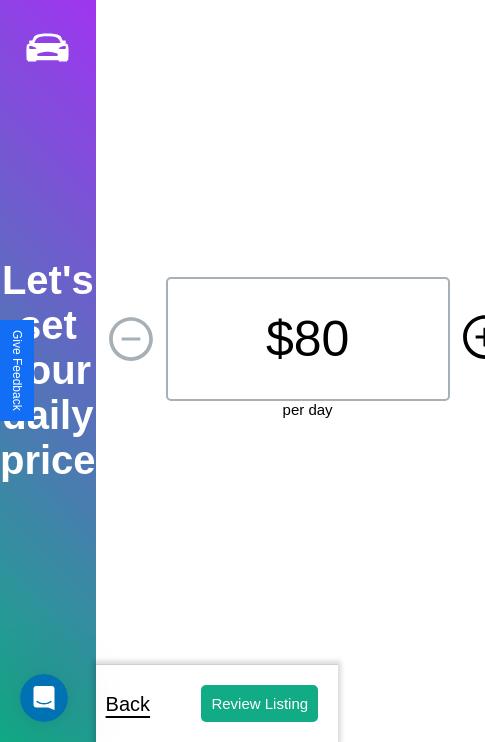 click 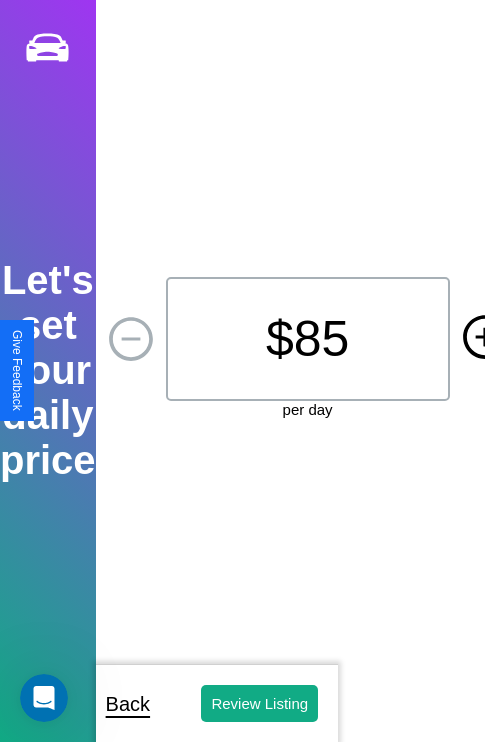 click 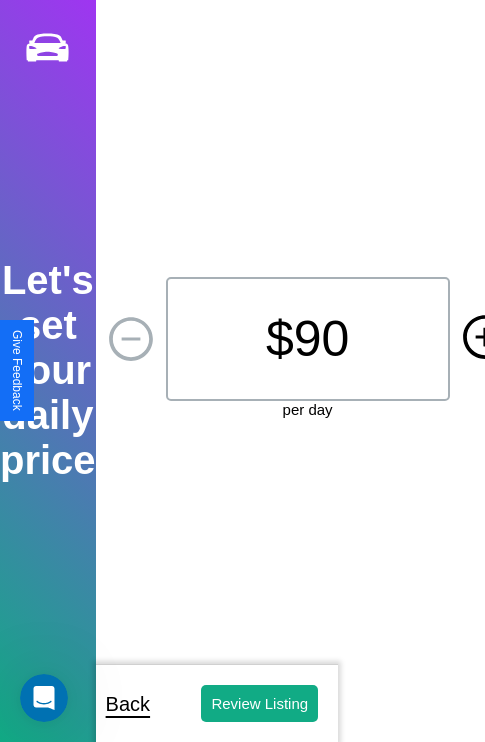 click 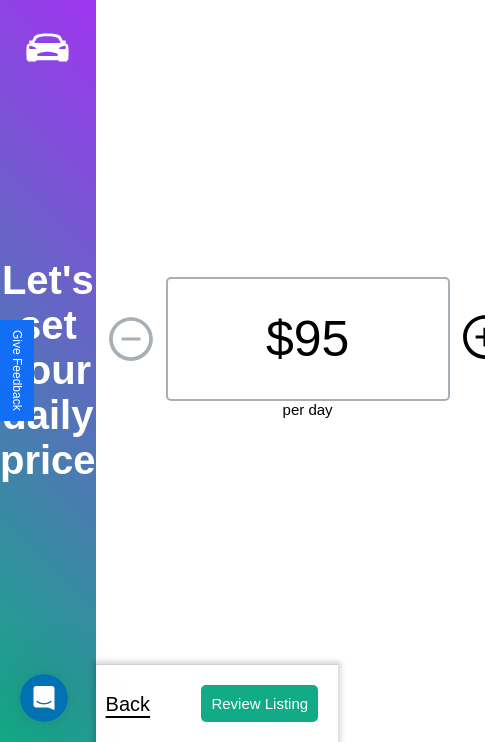 click 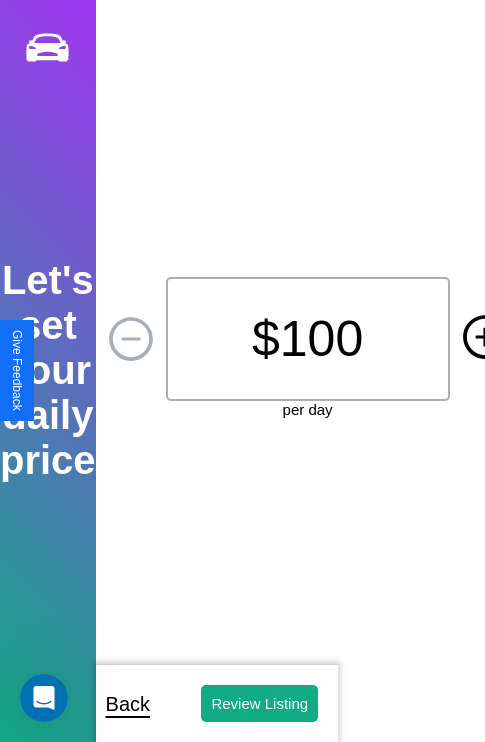 click 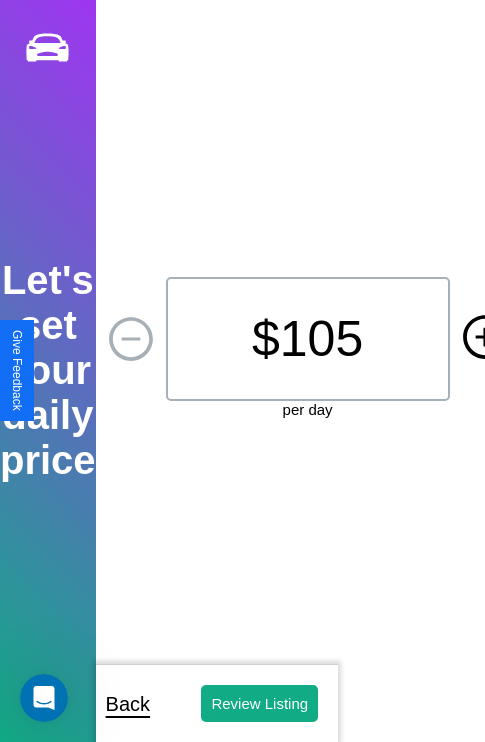 click 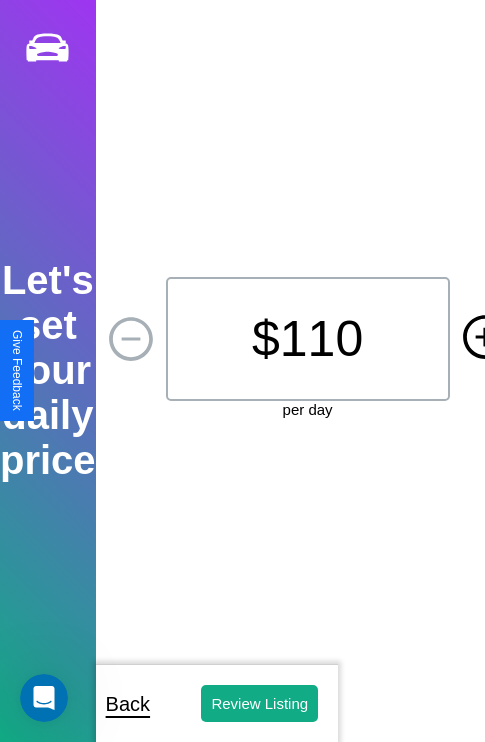 click 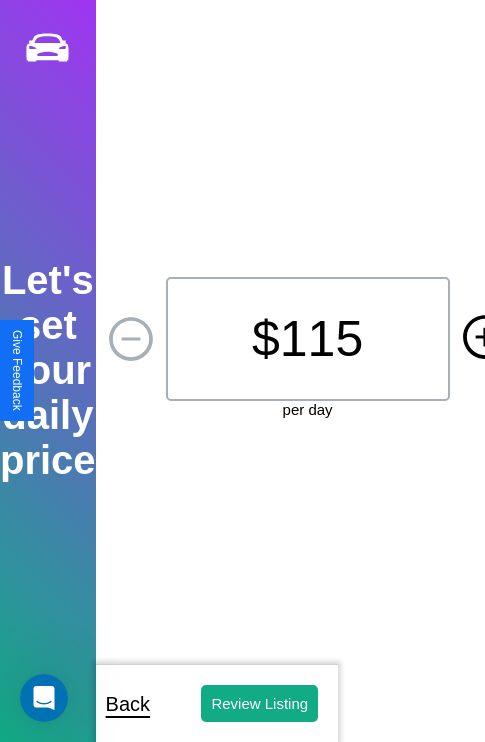 click 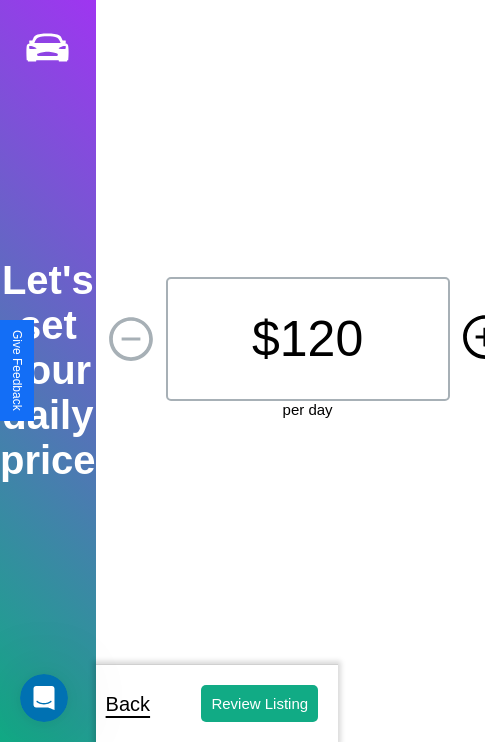 click 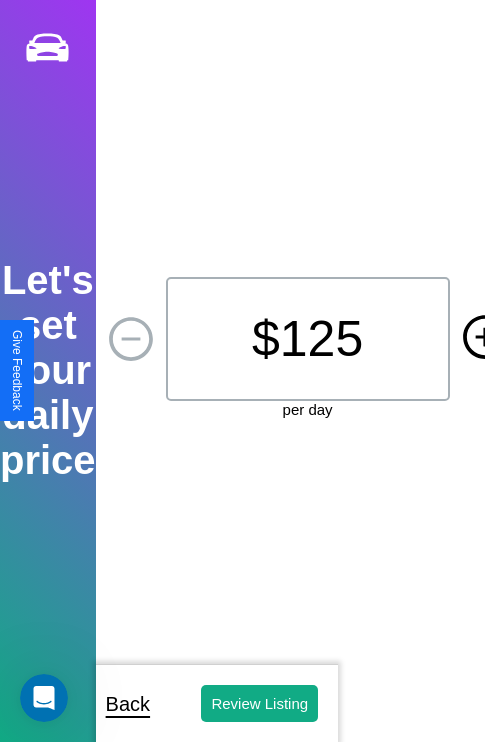 click 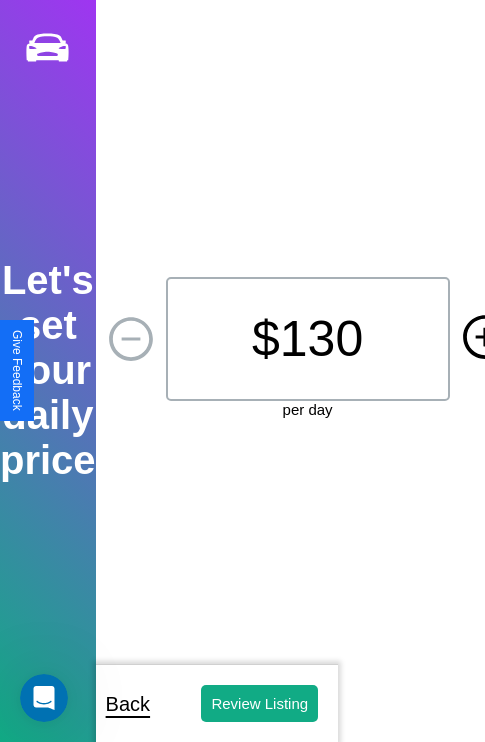 click 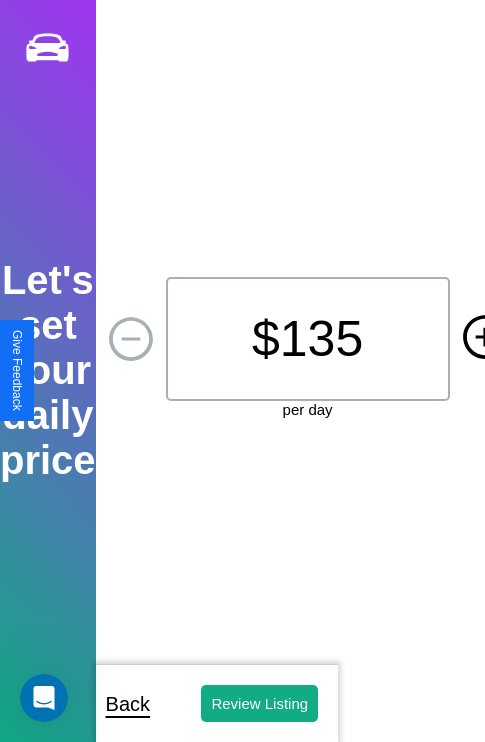 click 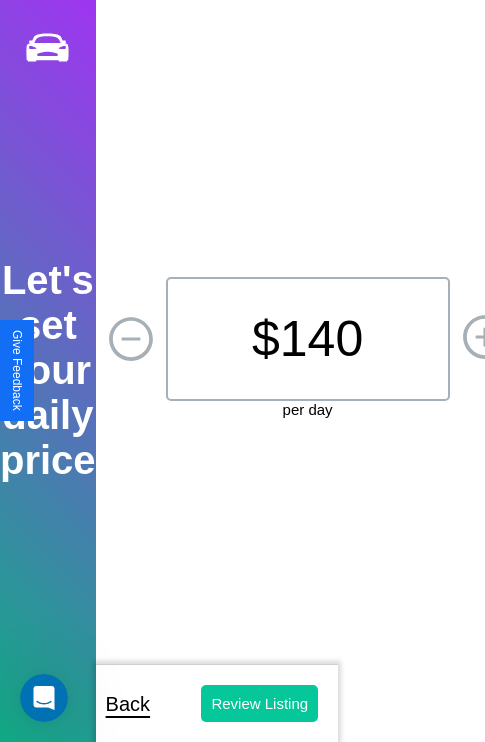 click on "Review Listing" at bounding box center (259, 703) 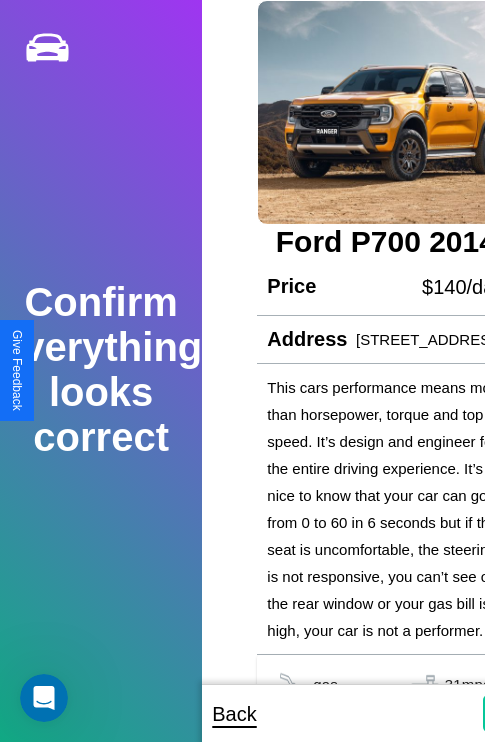 scroll, scrollTop: 5, scrollLeft: 54, axis: both 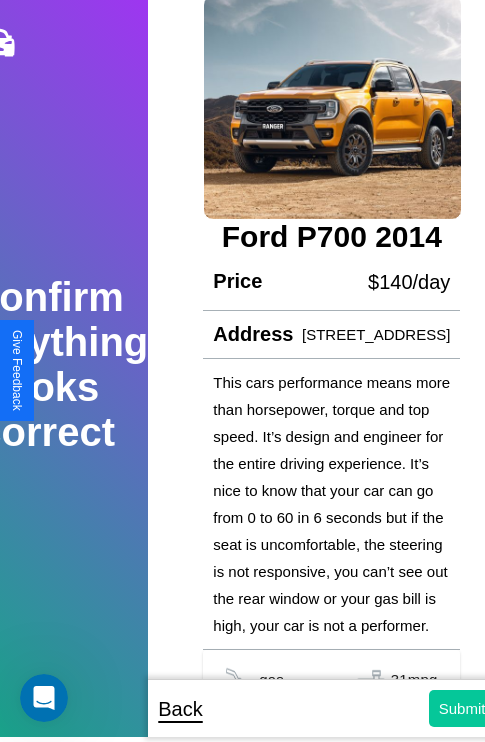 click on "Submit" at bounding box center (462, 708) 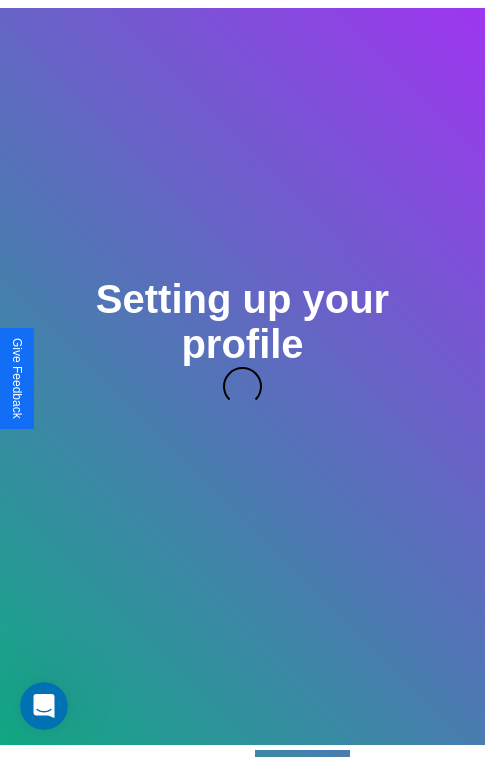 scroll, scrollTop: 5, scrollLeft: 0, axis: vertical 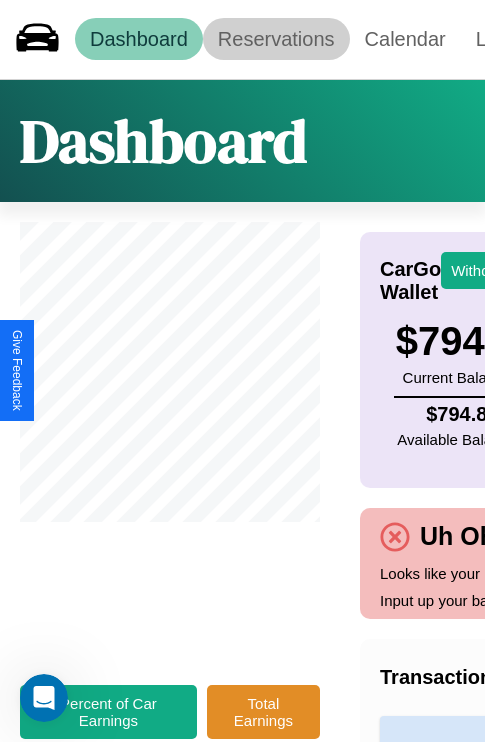 click on "Reservations" at bounding box center (276, 39) 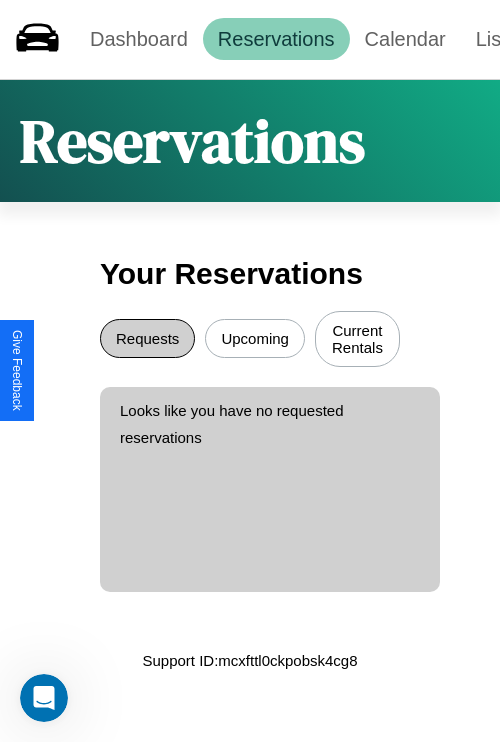 click on "Requests" at bounding box center [147, 338] 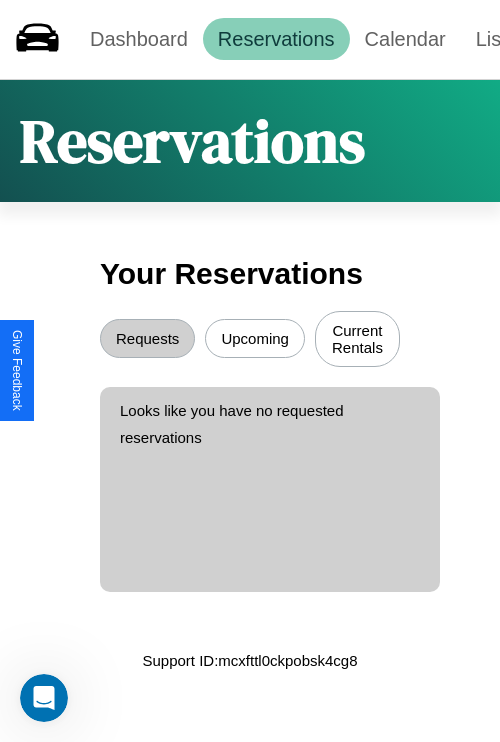 click on "Upcoming" at bounding box center [255, 338] 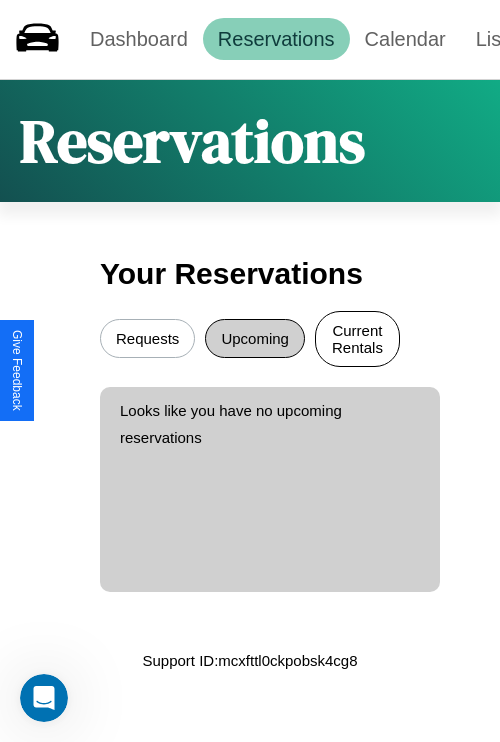click on "Current Rentals" at bounding box center (357, 339) 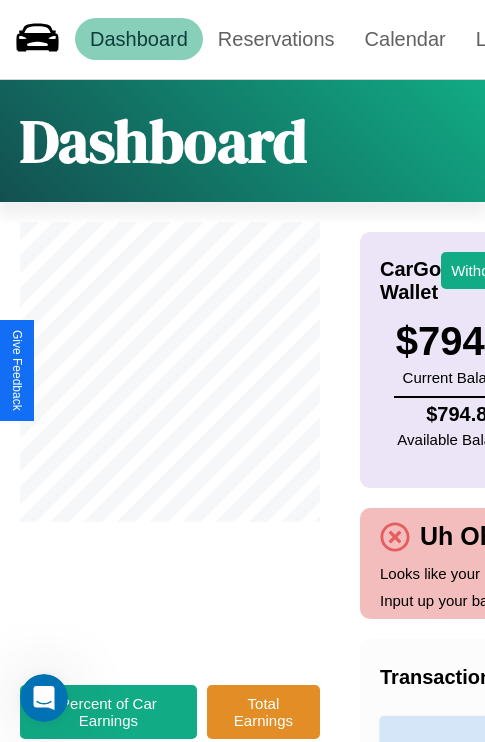 scroll, scrollTop: 0, scrollLeft: 235, axis: horizontal 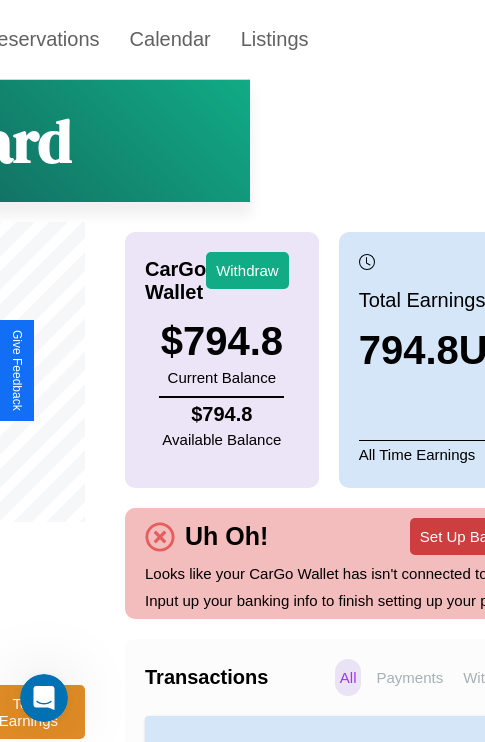 click on "Set Up Bank Info" at bounding box center [476, 536] 